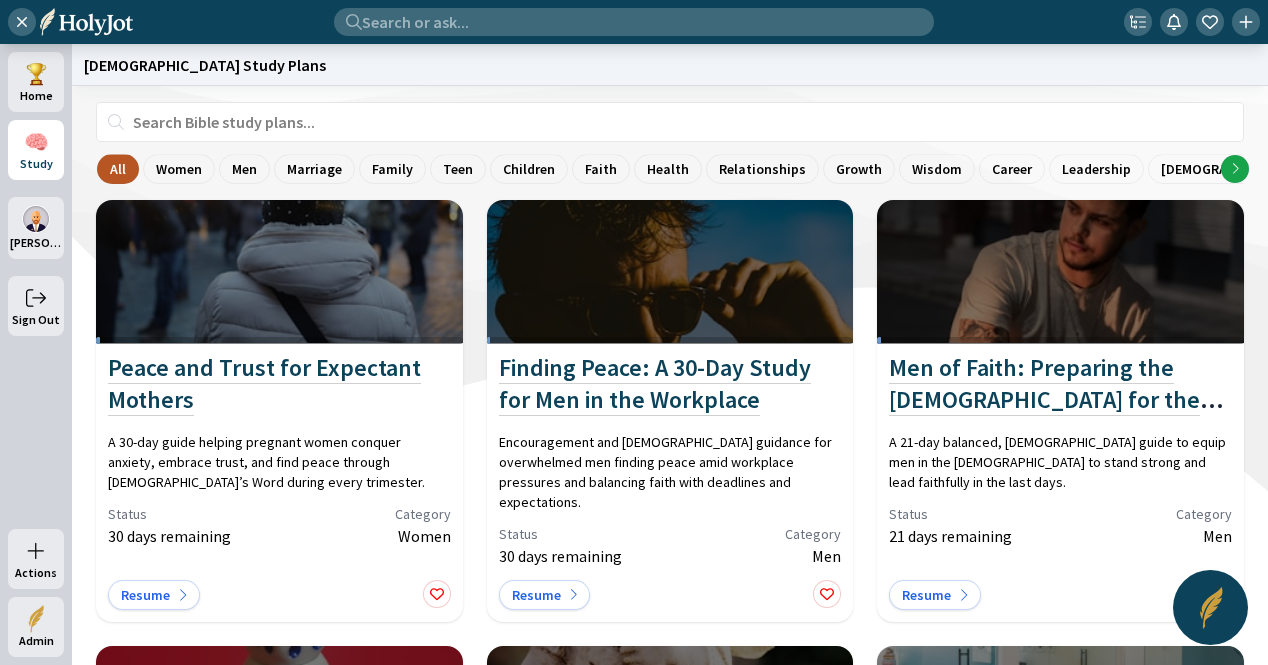 scroll, scrollTop: 0, scrollLeft: 0, axis: both 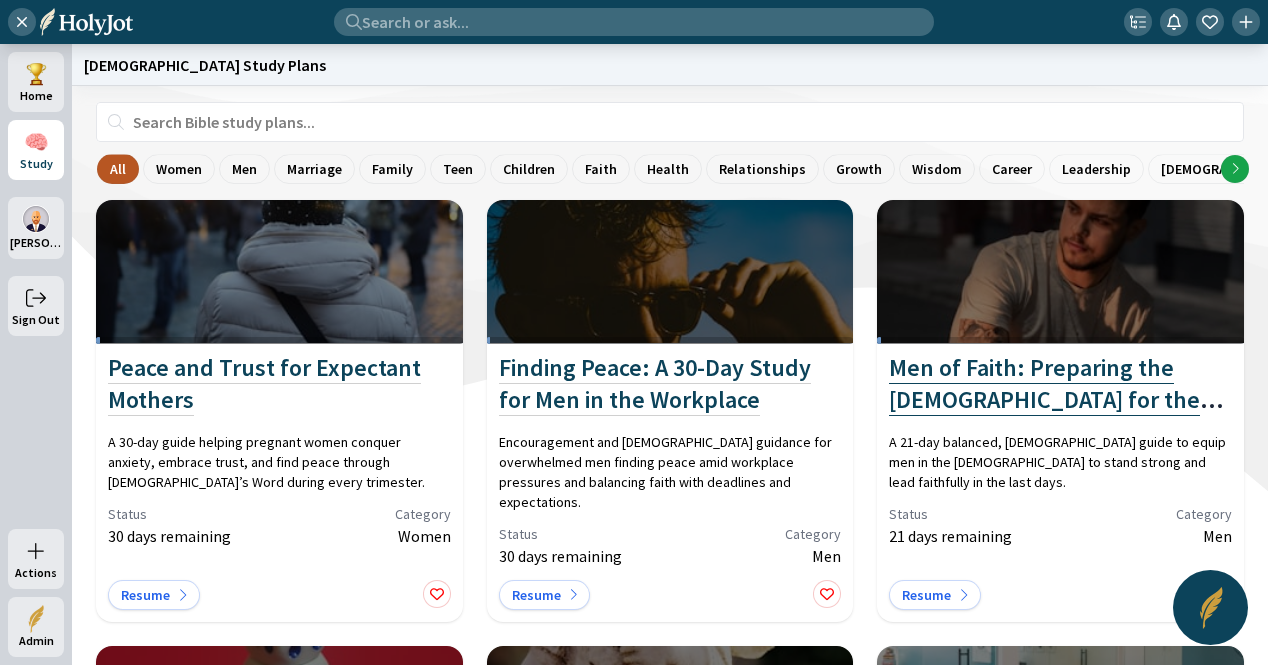 click on "Men of Faith: Preparing the [DEMOGRAPHIC_DATA] for the End Times" 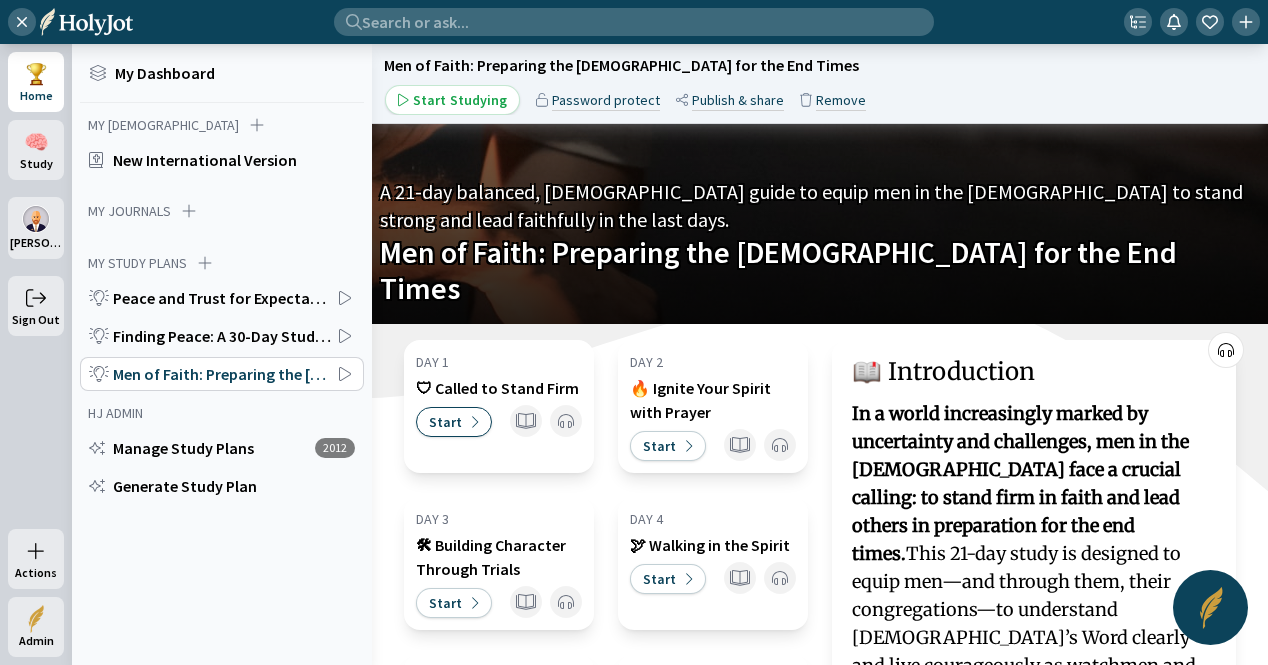 click on "Start" 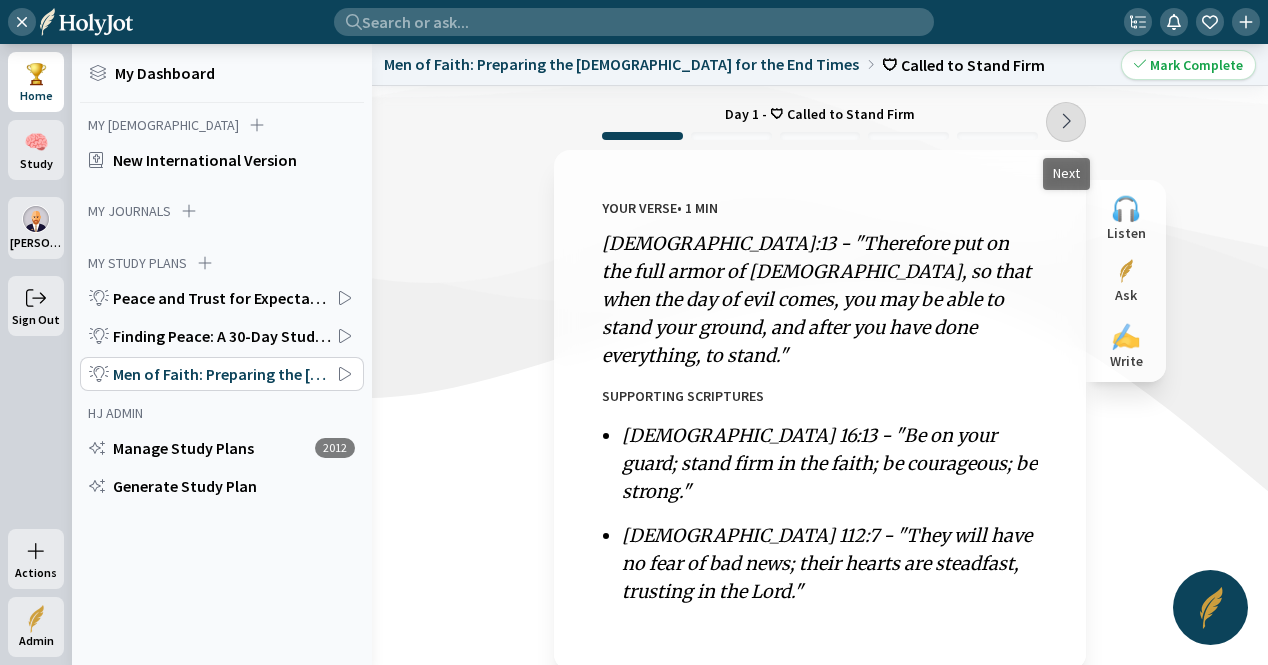 click 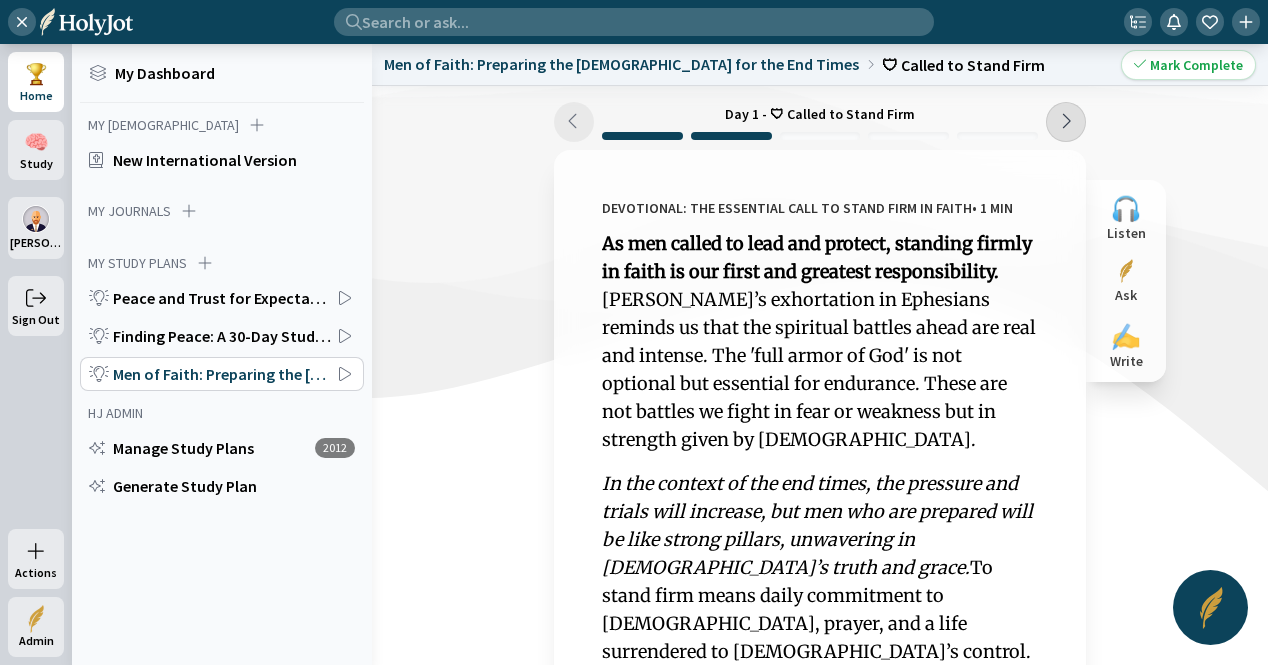 click 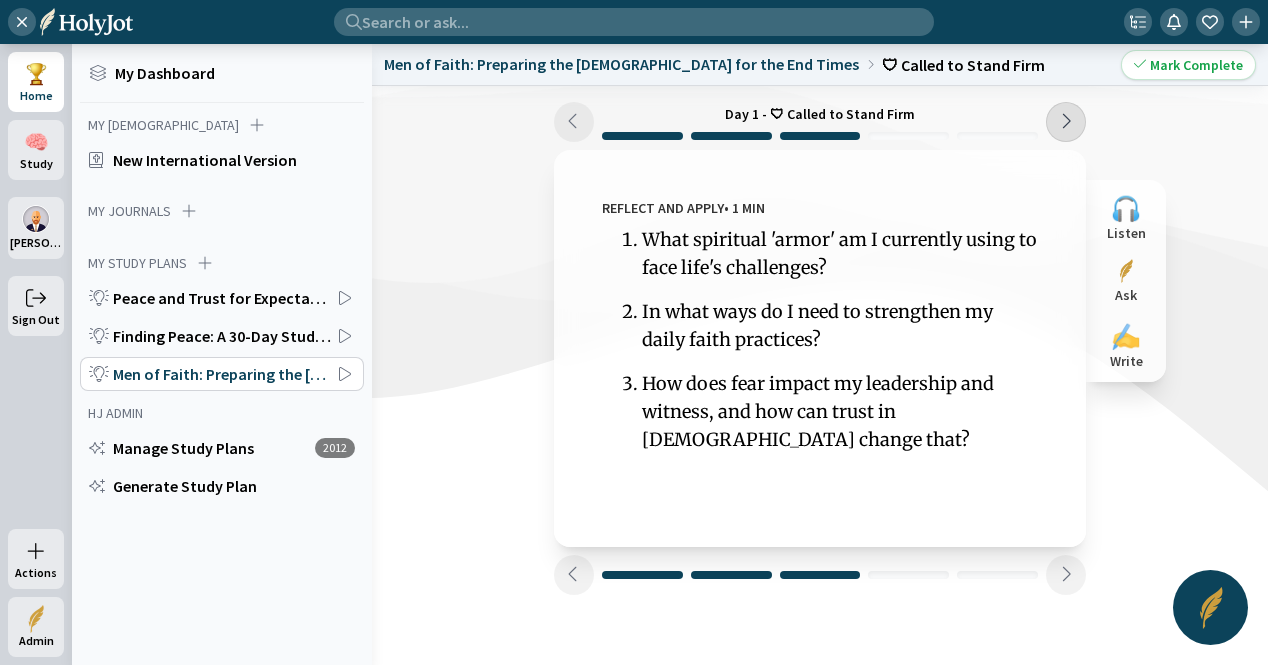 click 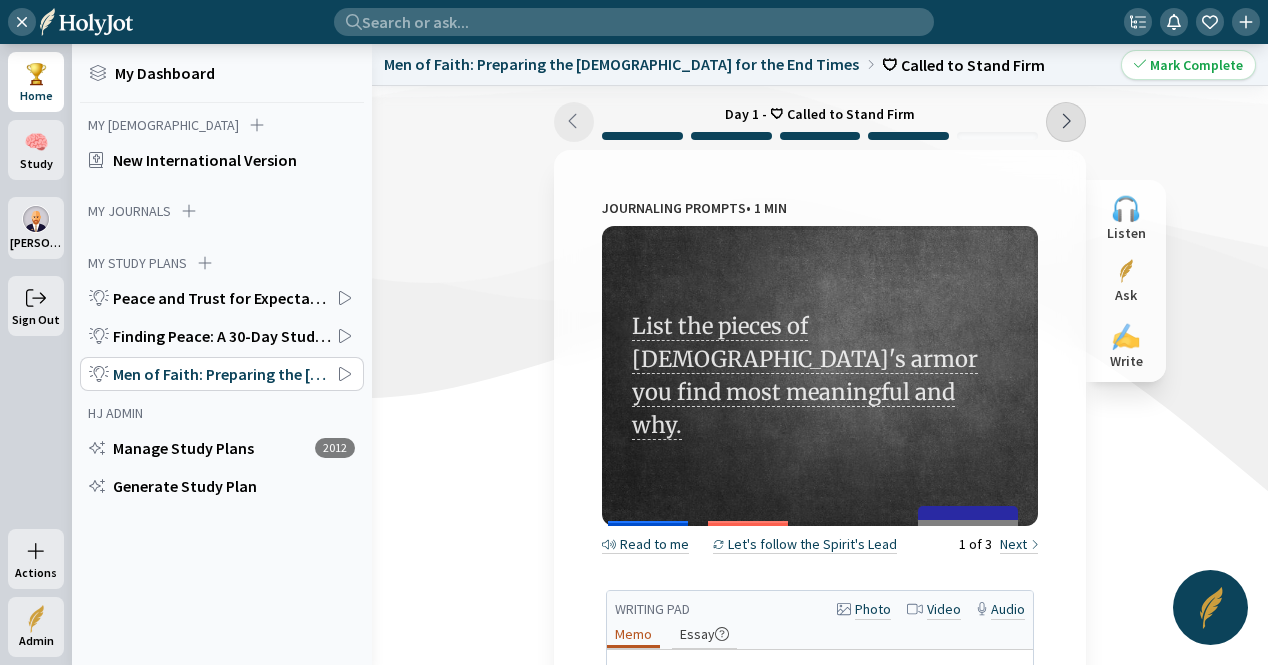 click 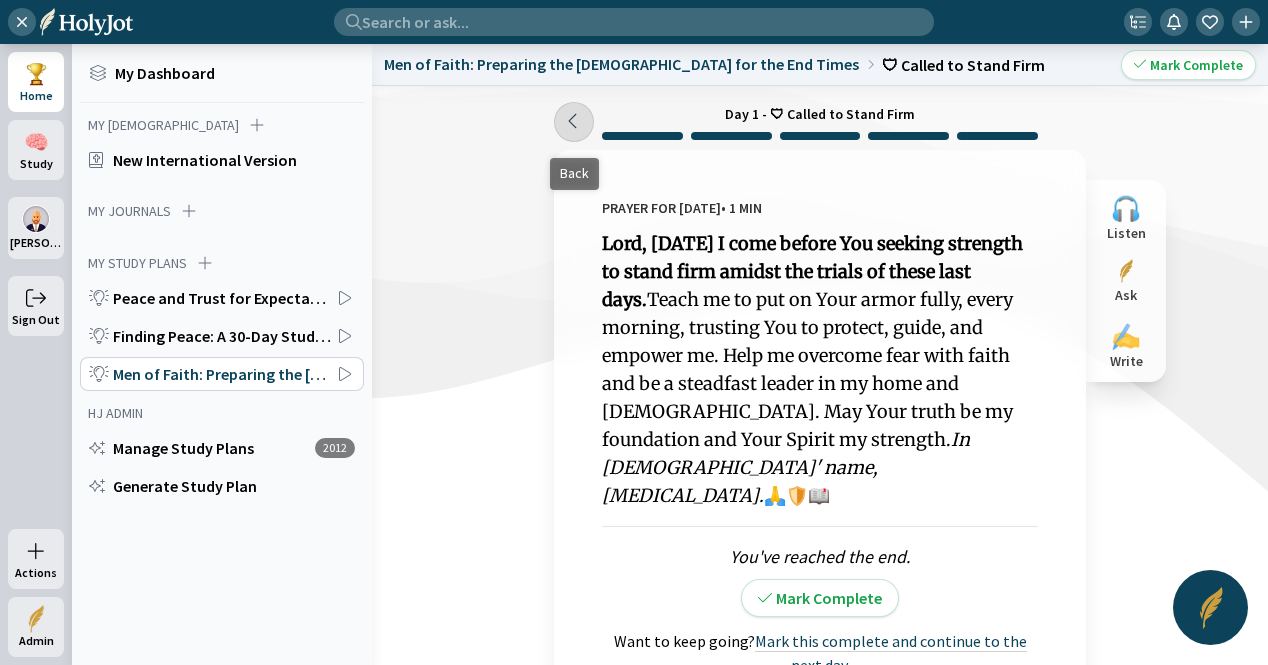 click 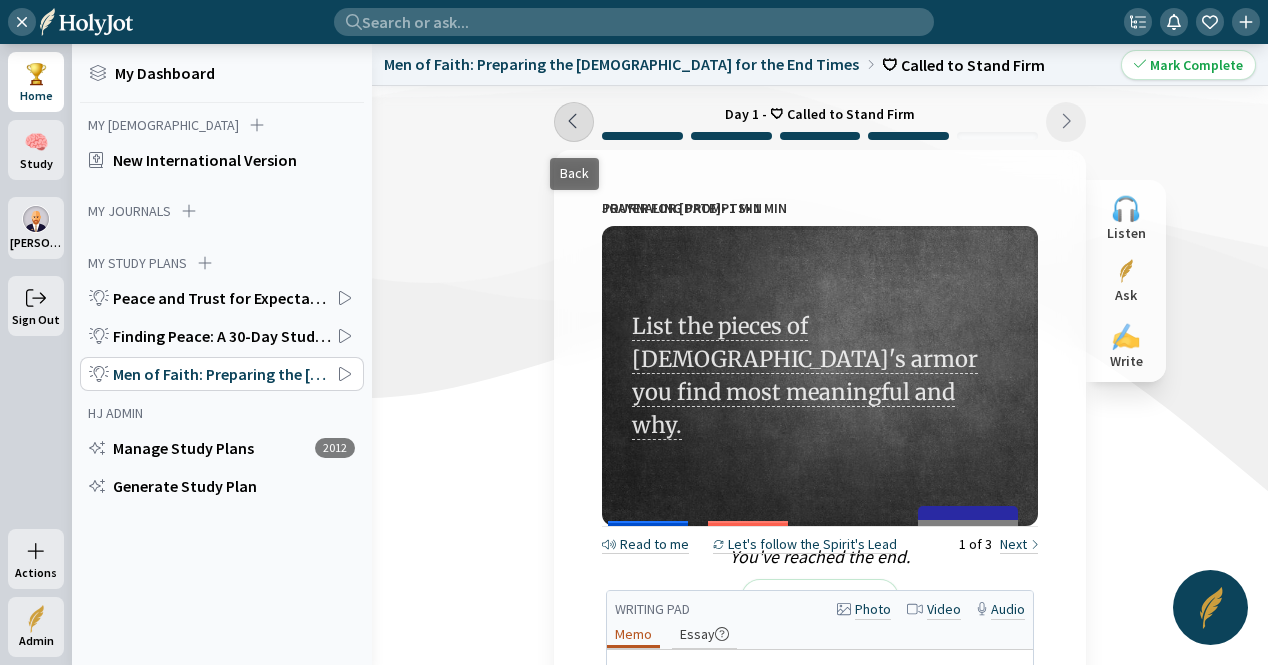 click 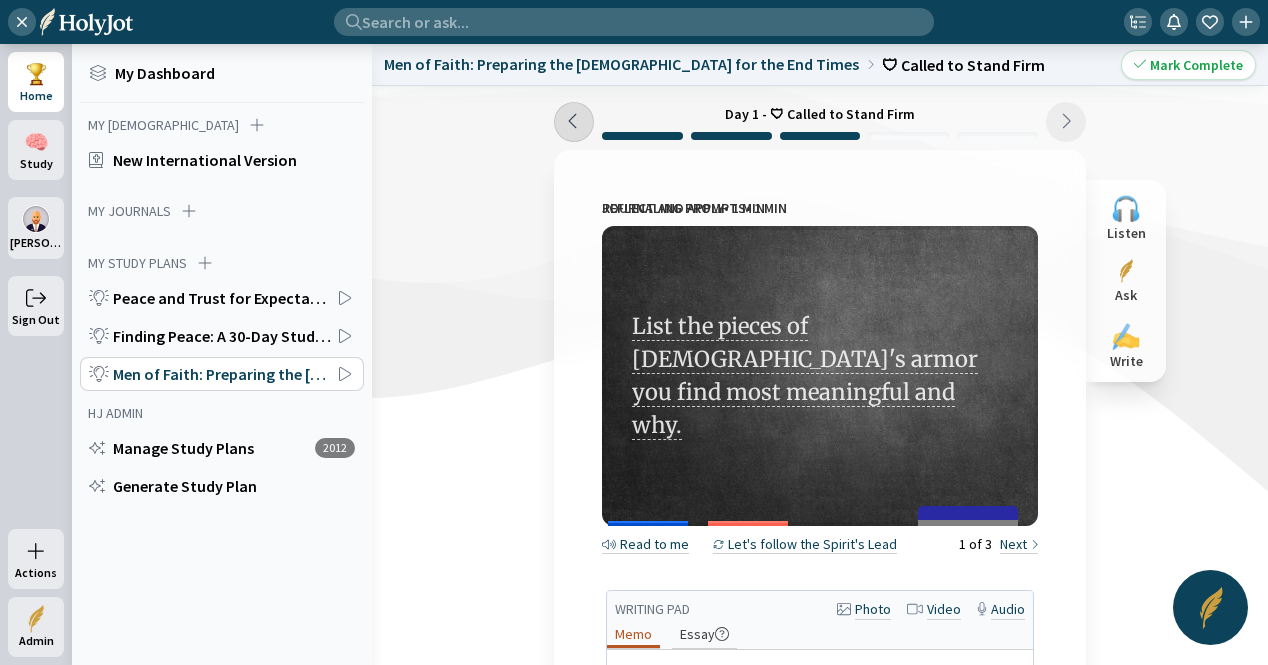 click 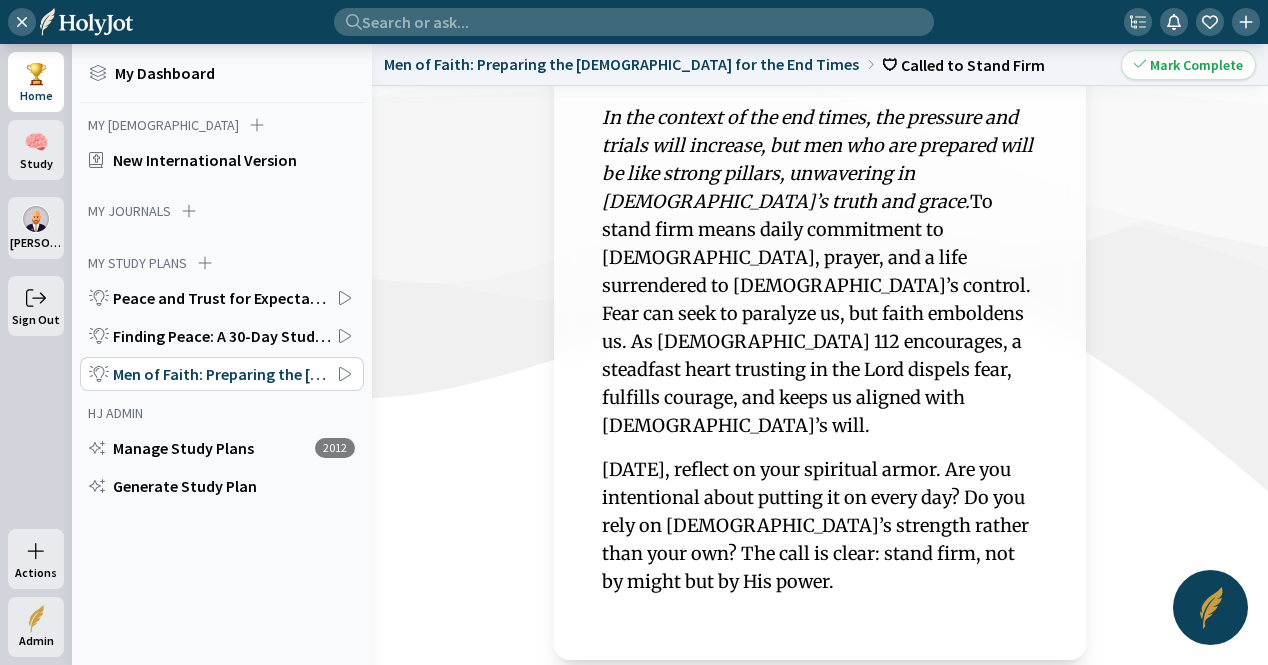 scroll, scrollTop: 384, scrollLeft: 0, axis: vertical 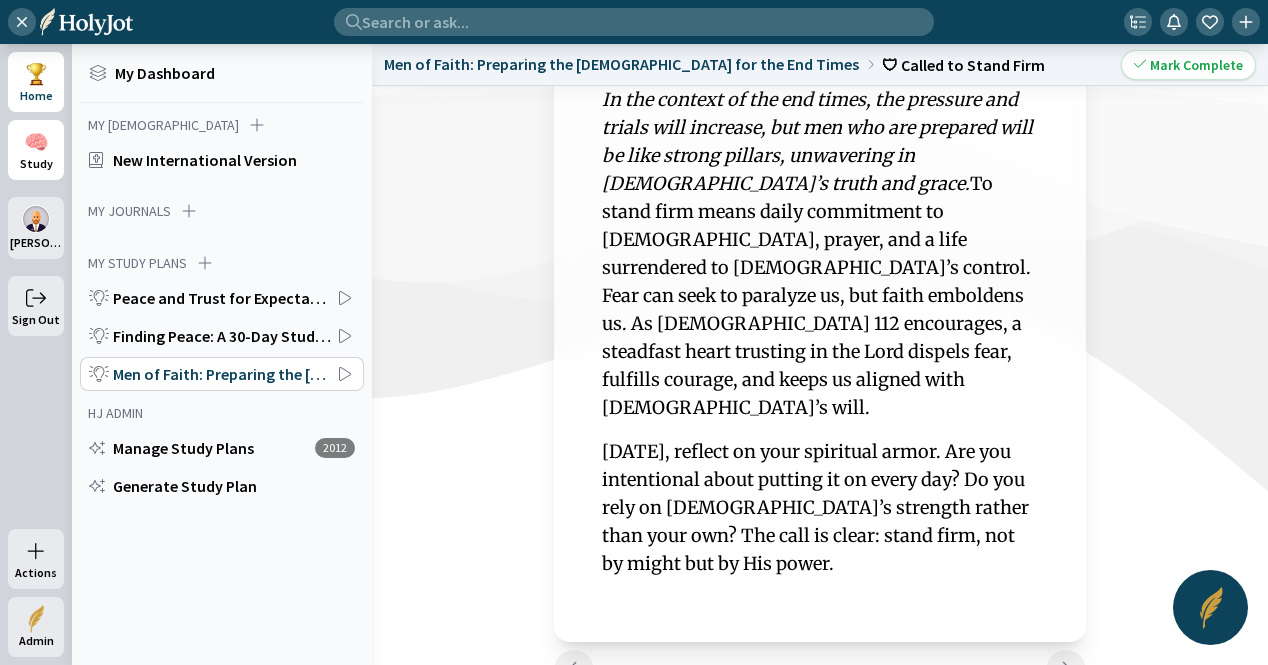 click on "🧠" 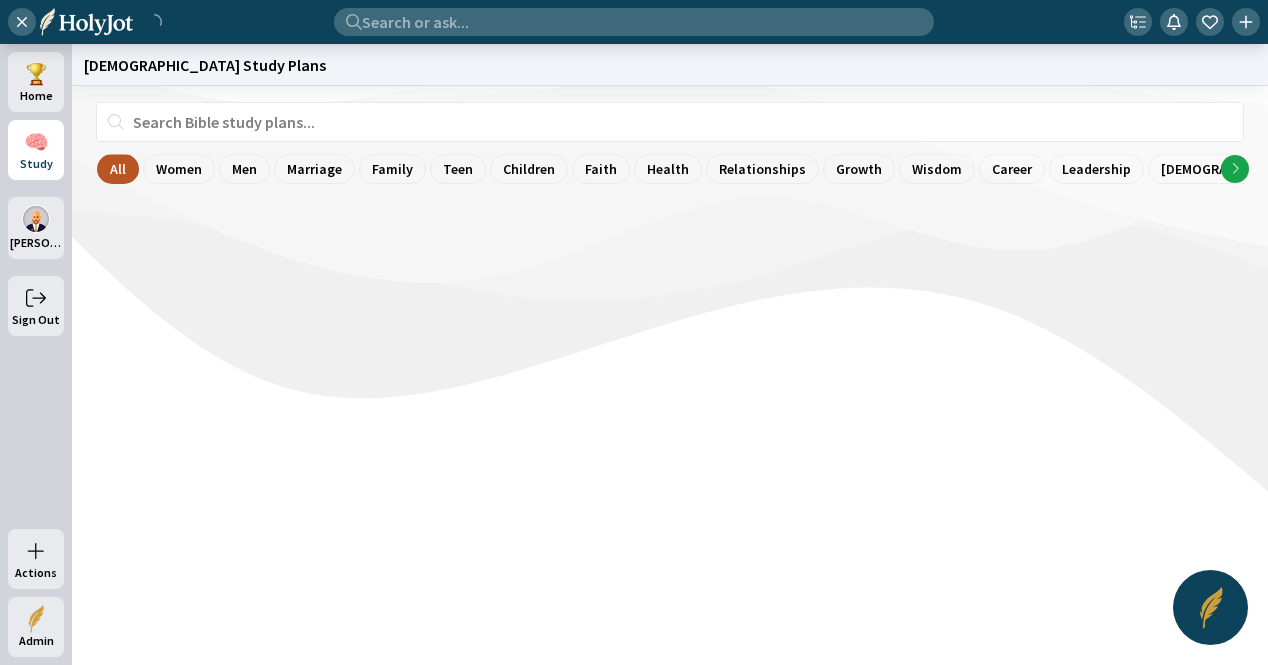 scroll, scrollTop: 0, scrollLeft: 0, axis: both 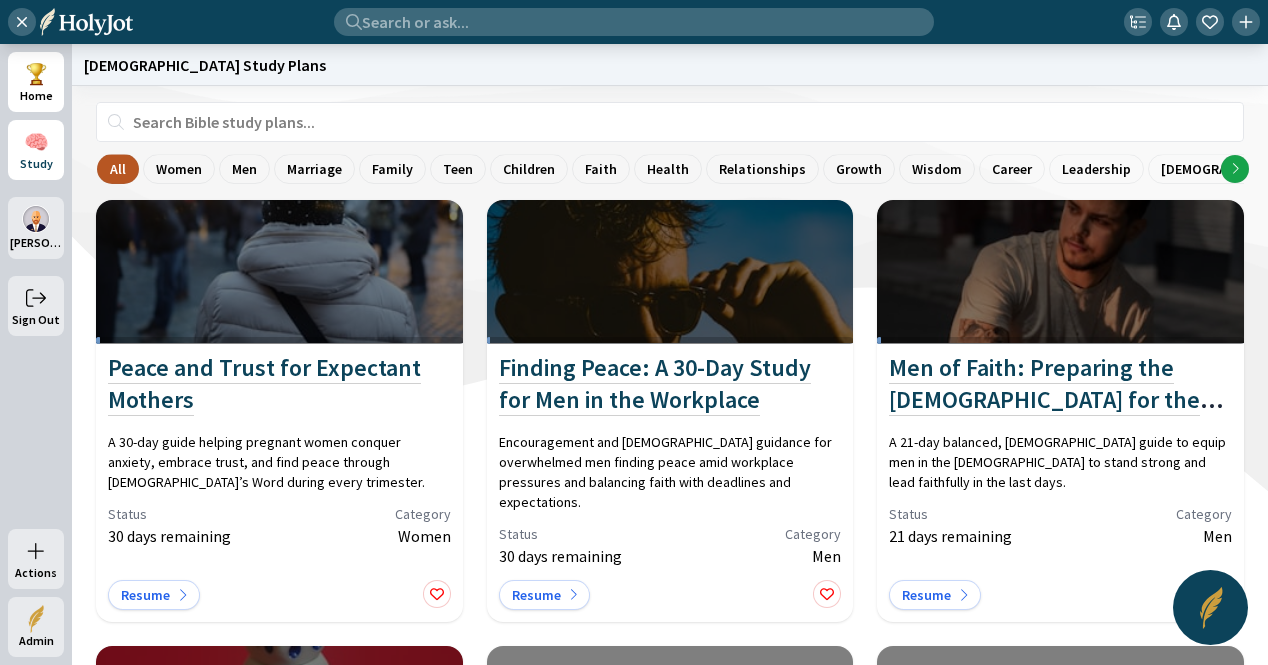 click on "Home" 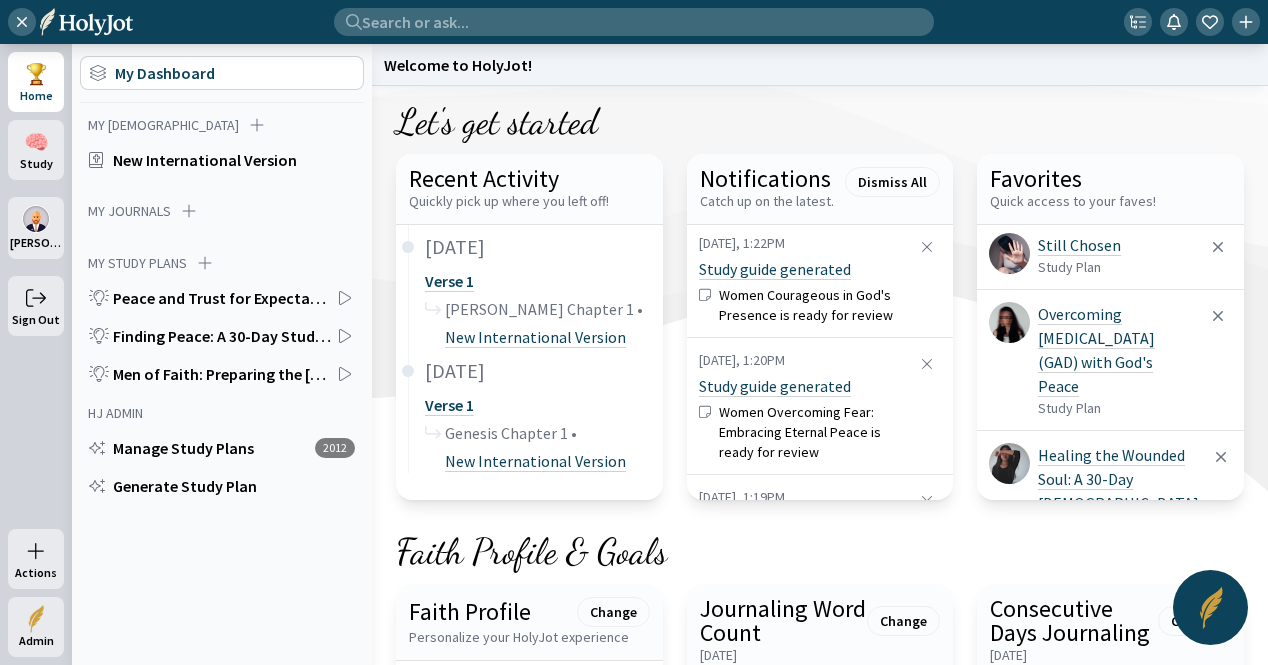 type 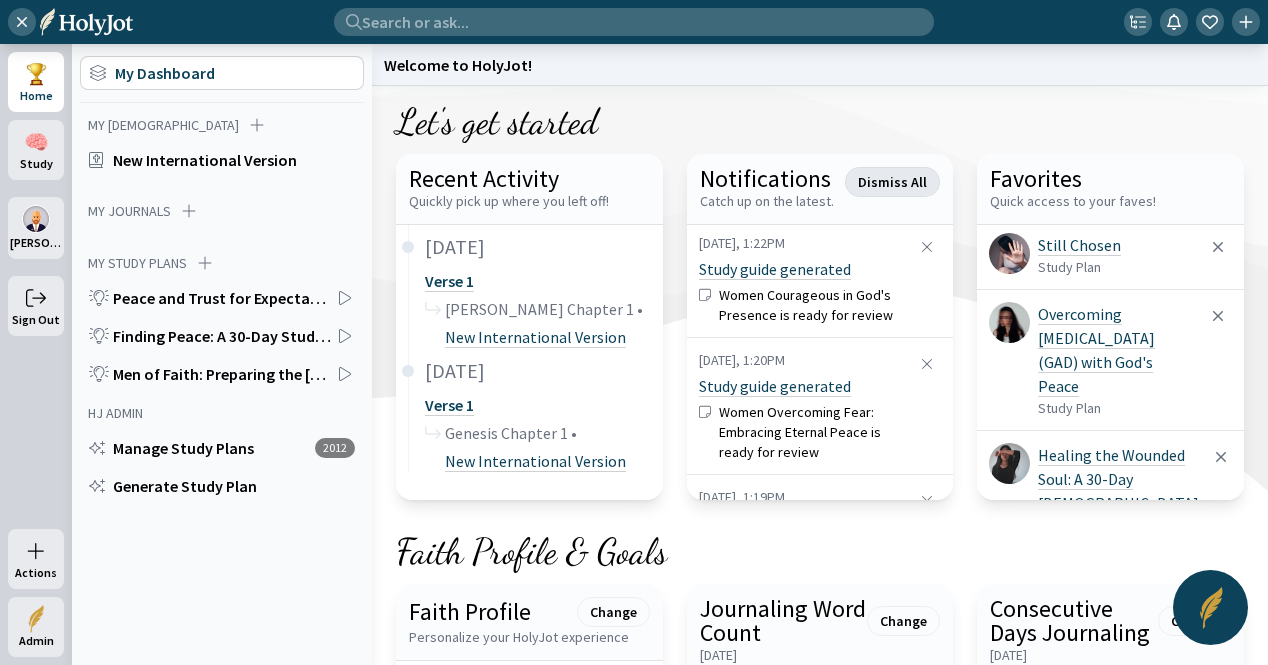 click on "Dismiss All" 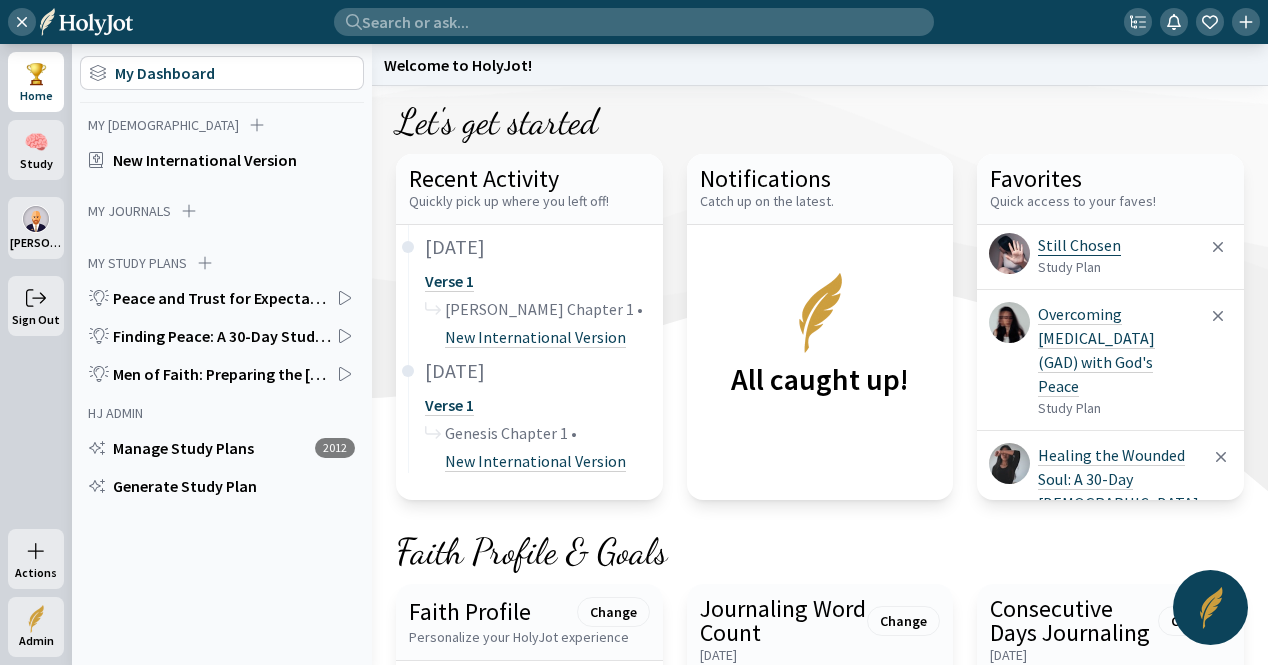 click on "Still Chosen" 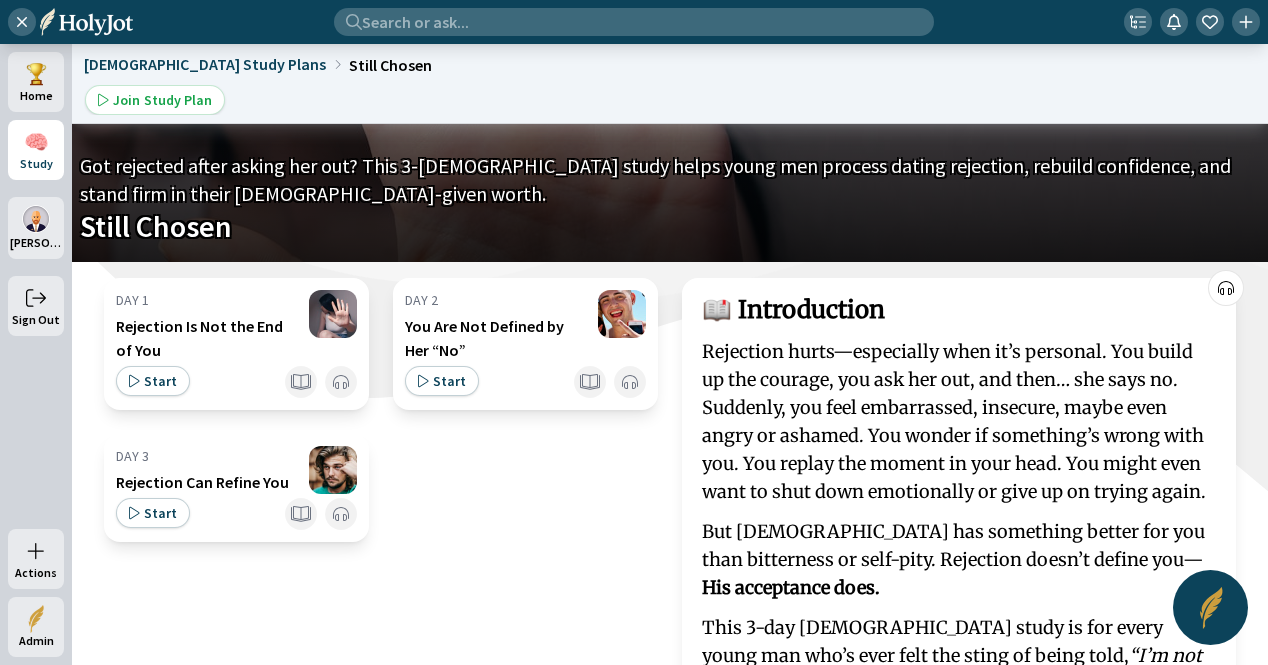 scroll, scrollTop: 0, scrollLeft: 0, axis: both 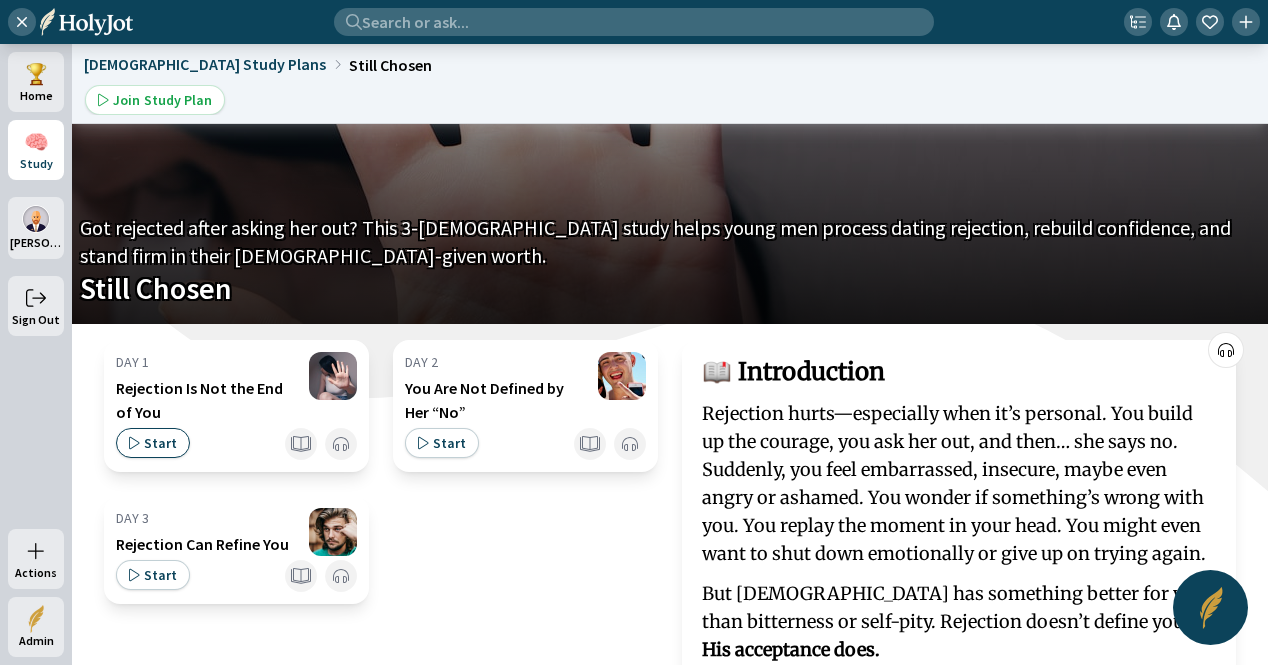 click 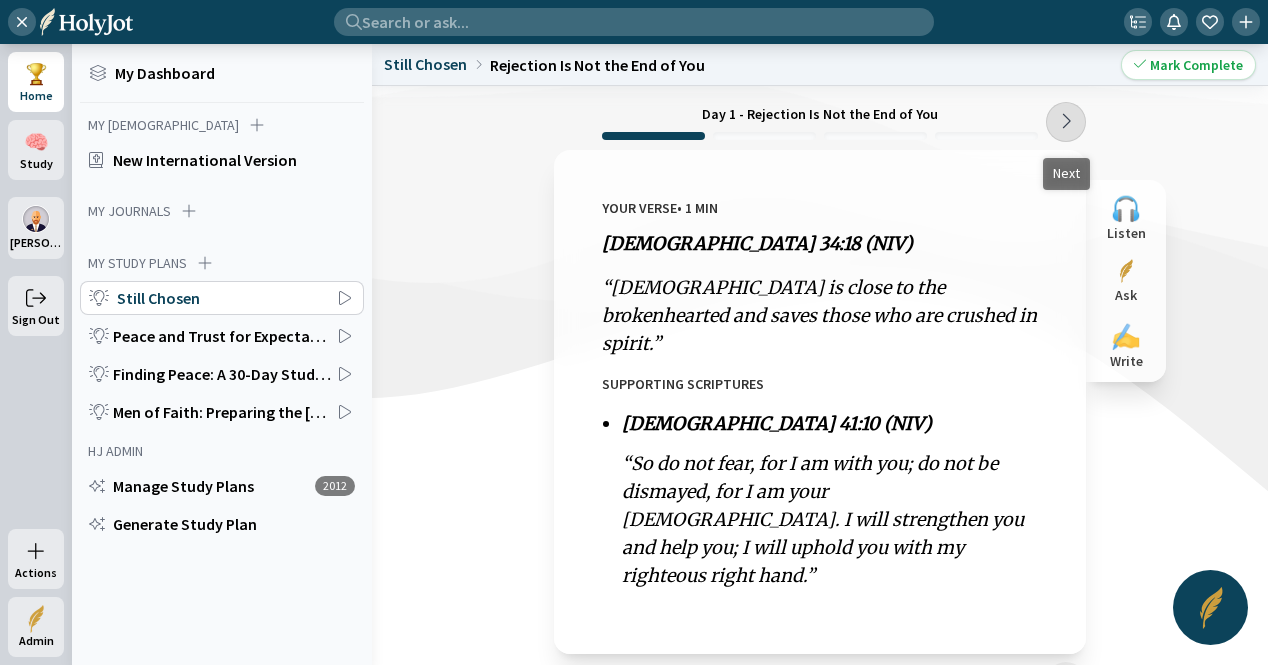 click 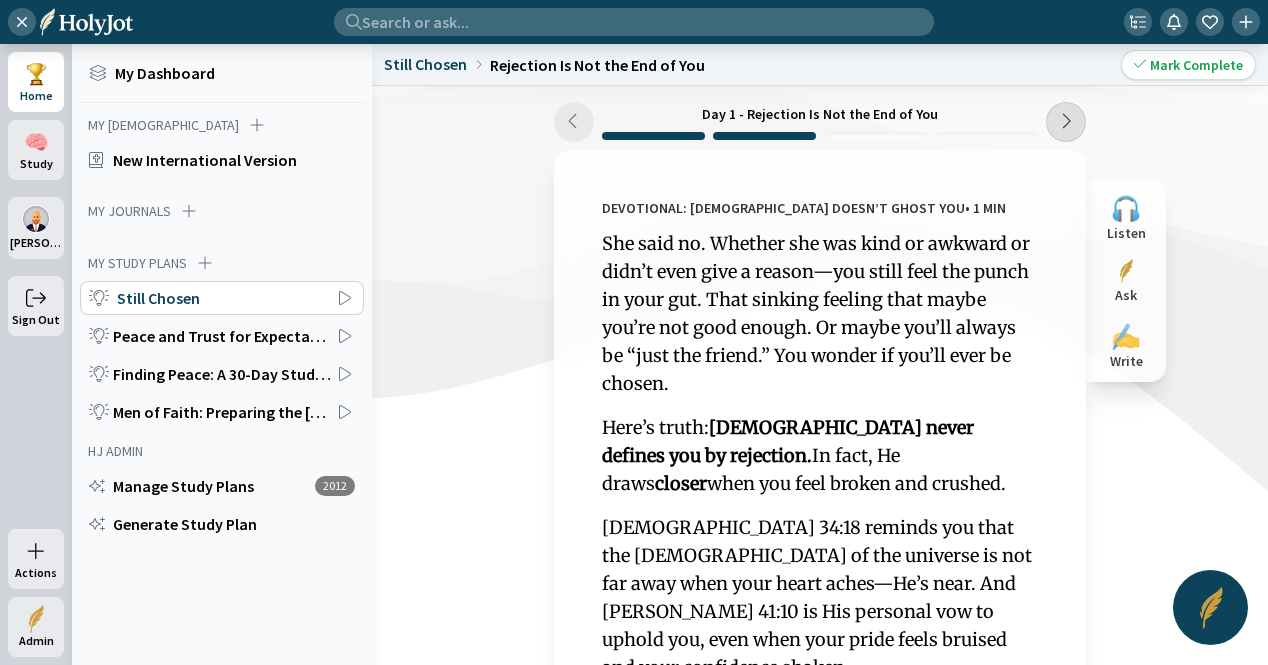 click 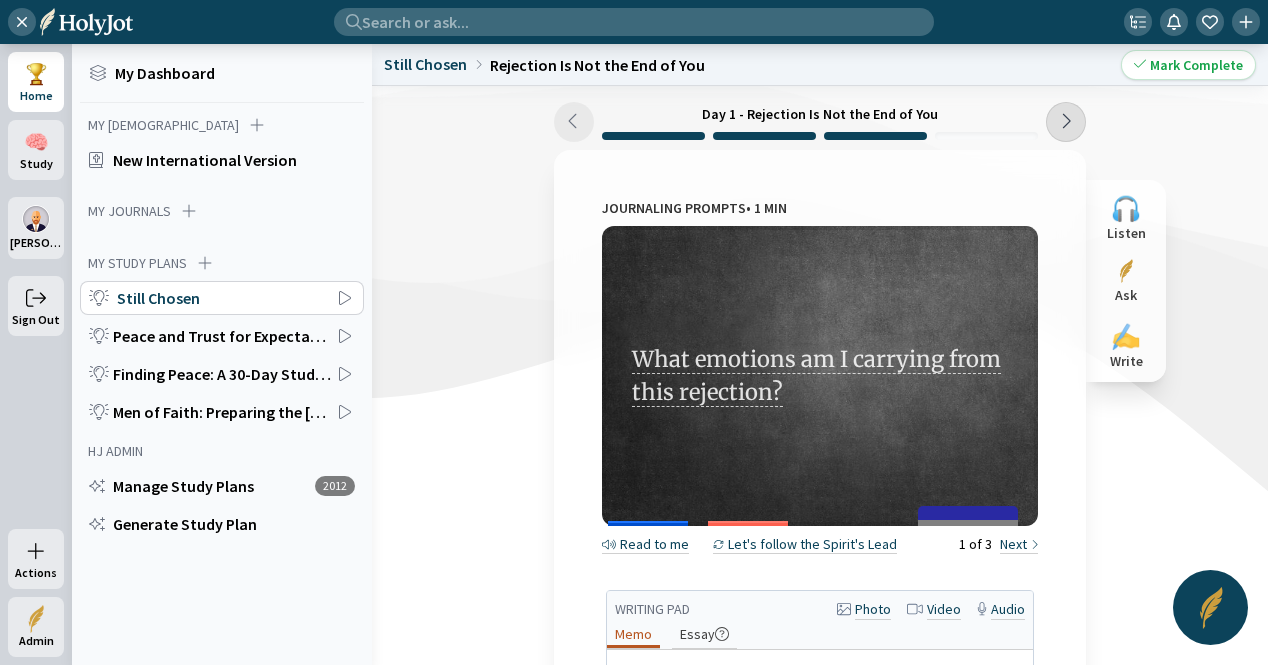 click 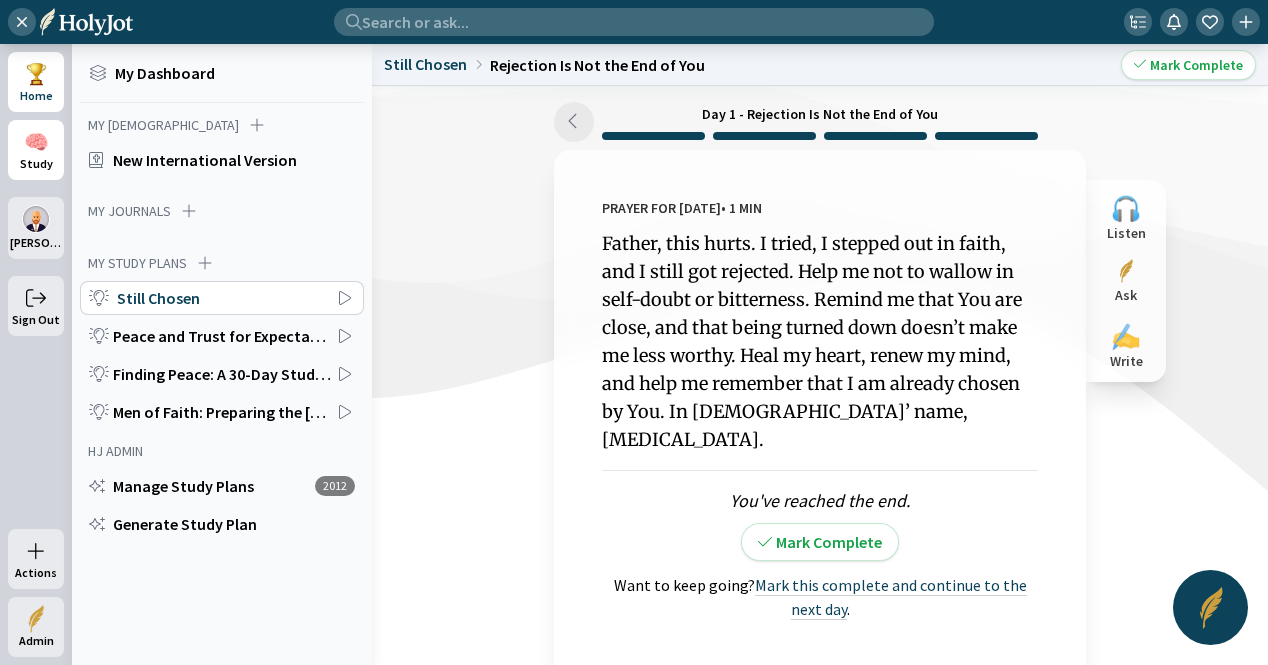 click on "🧠" 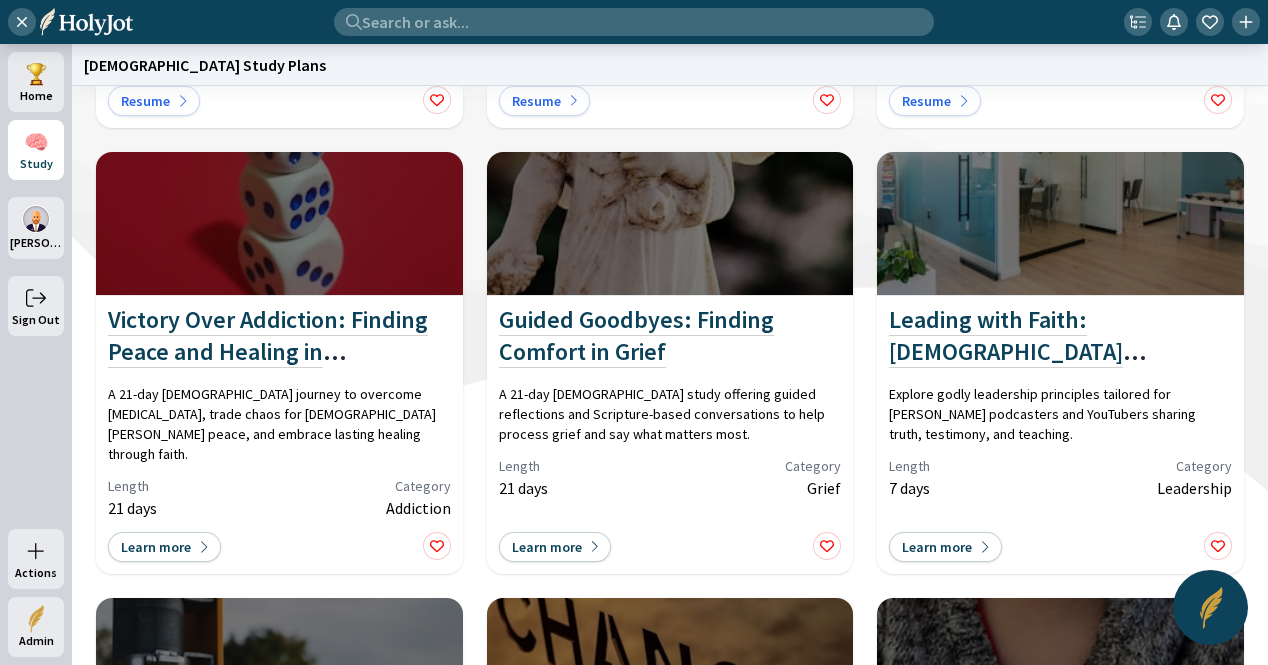 scroll, scrollTop: 600, scrollLeft: 0, axis: vertical 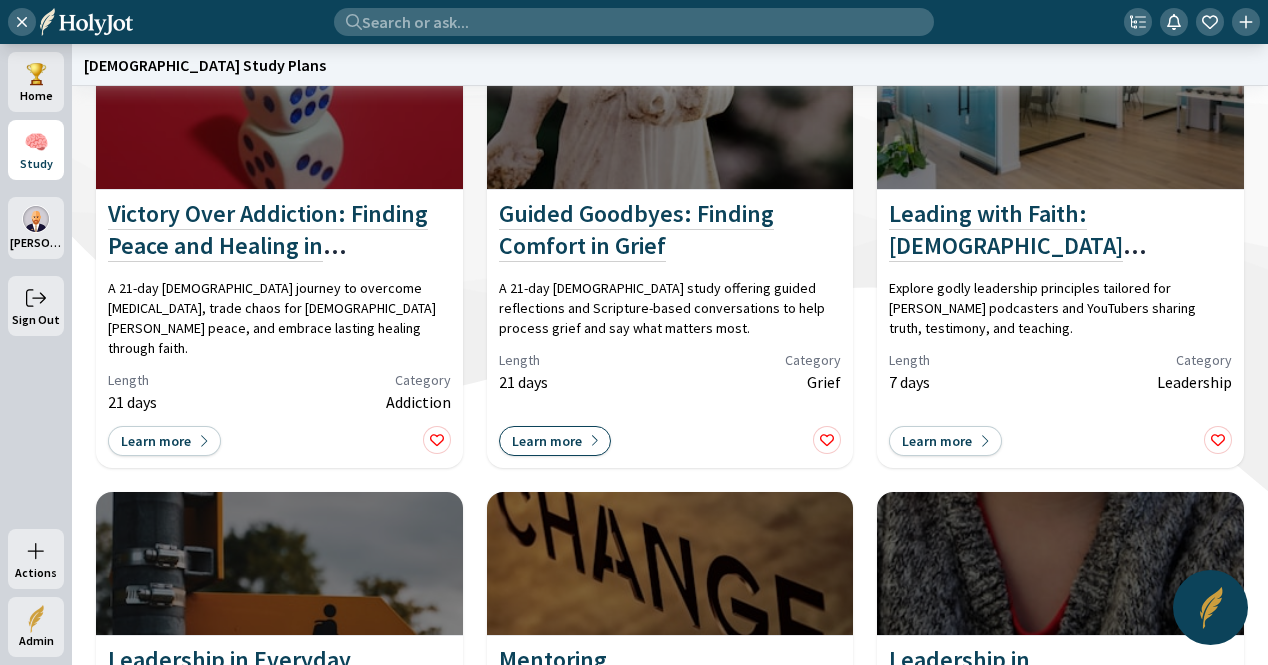 click on "Learn more" 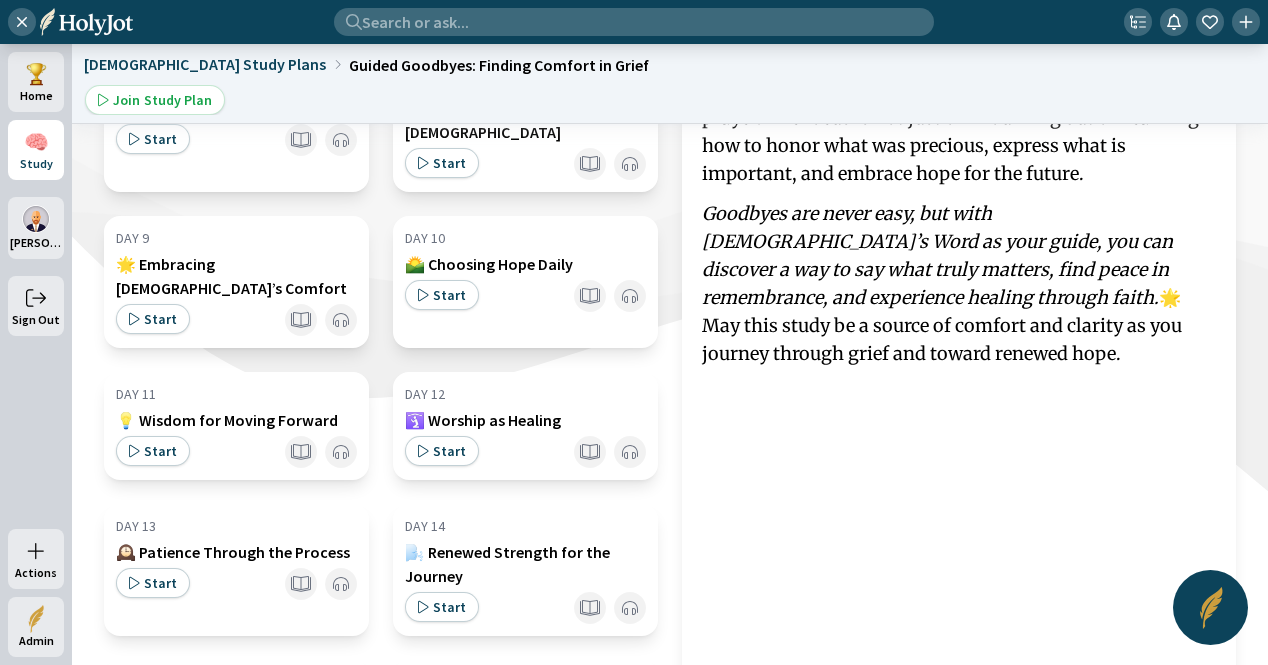 scroll, scrollTop: 1100, scrollLeft: 0, axis: vertical 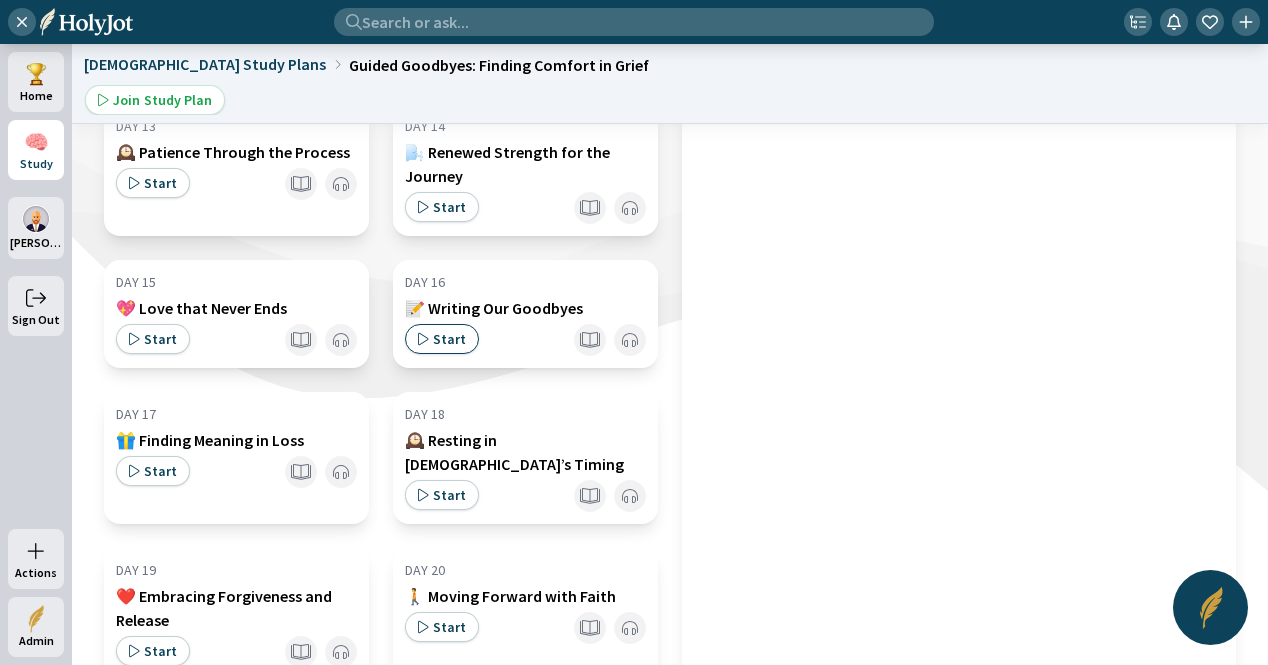 click on "Start" 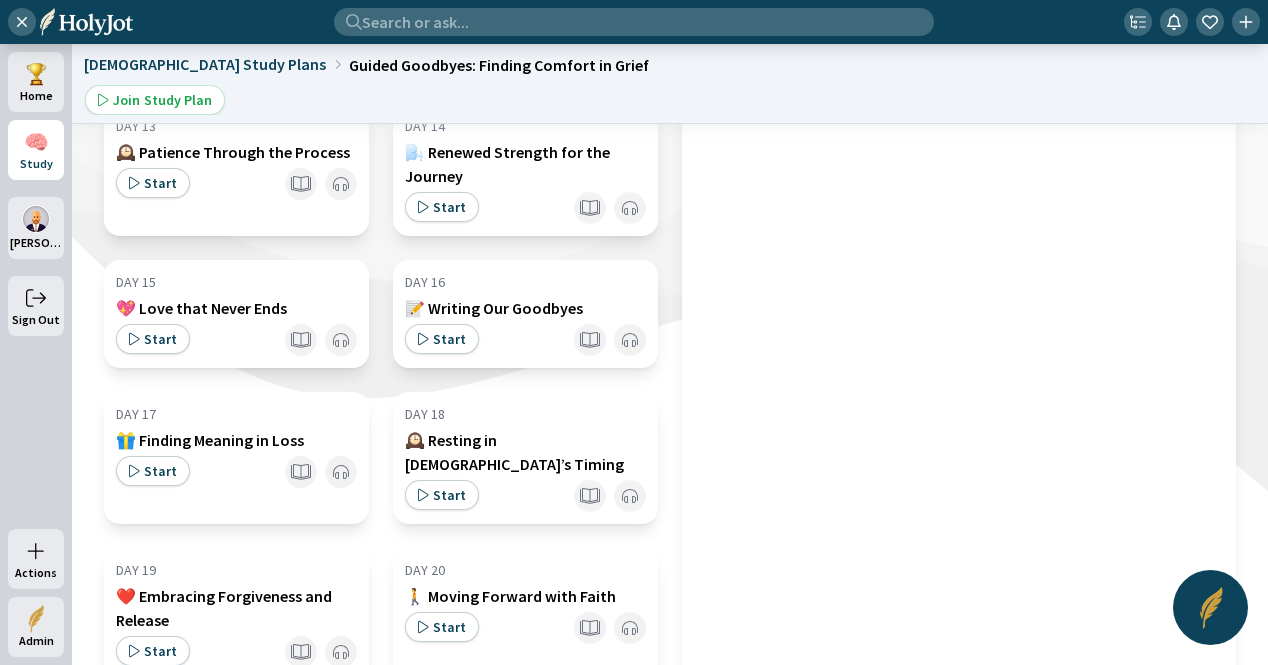 scroll, scrollTop: 0, scrollLeft: 0, axis: both 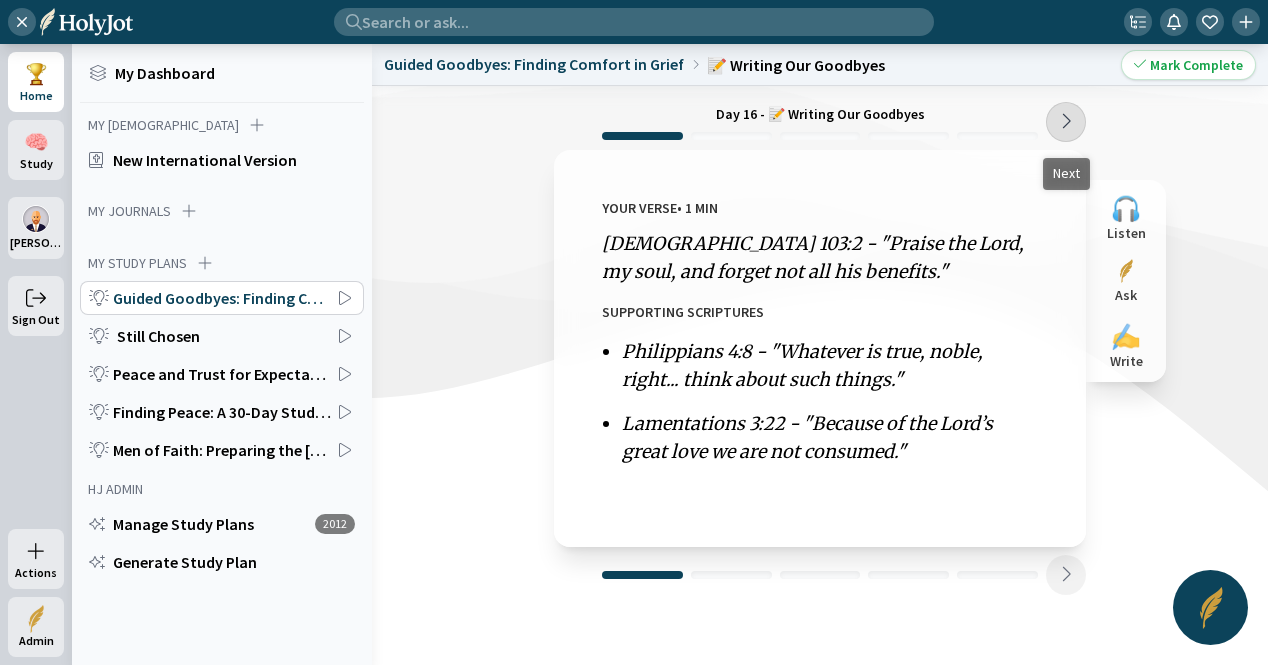 click 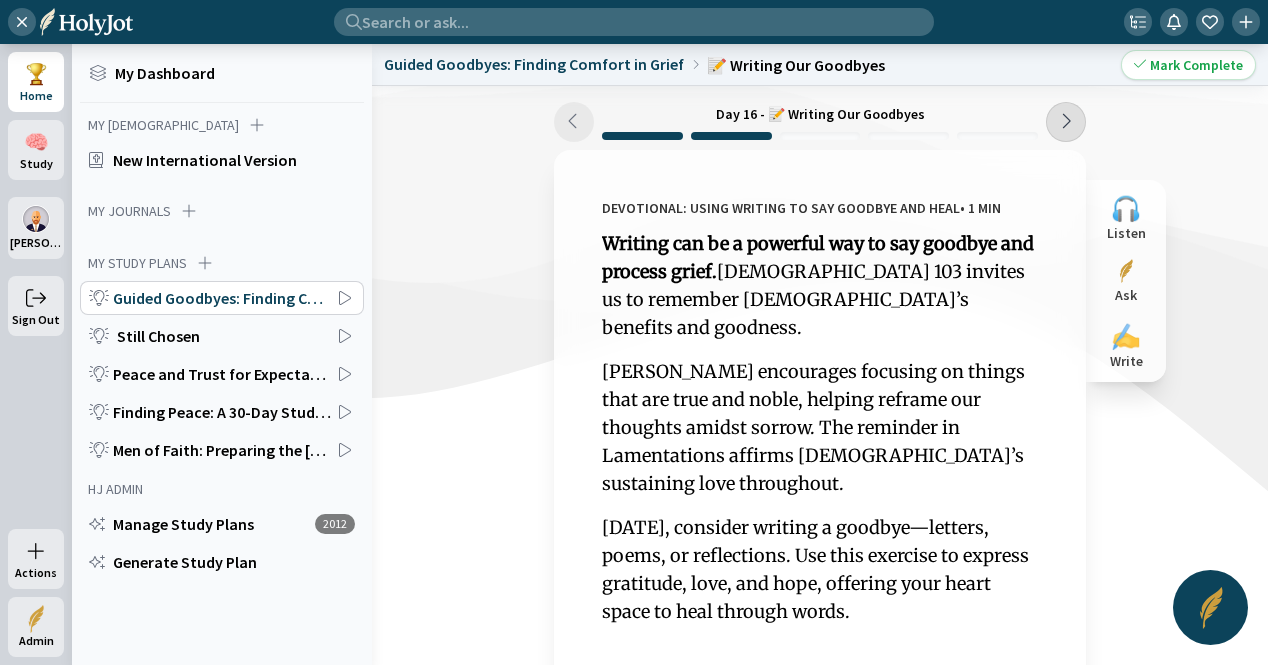 click 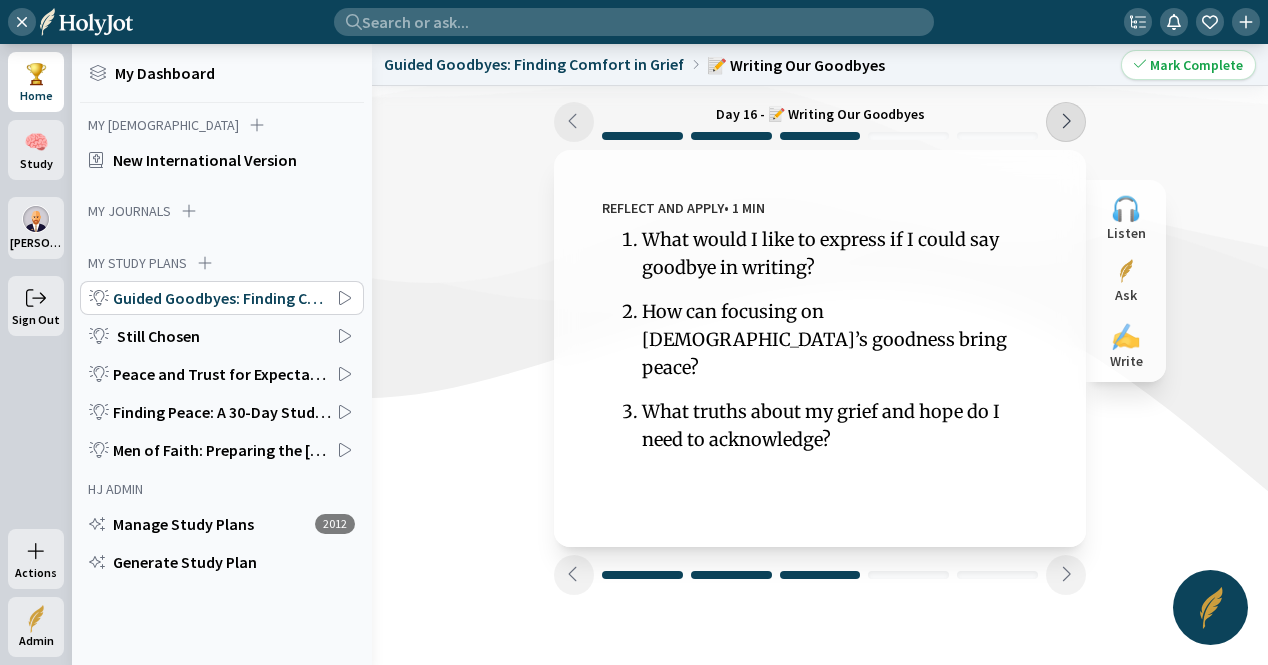click 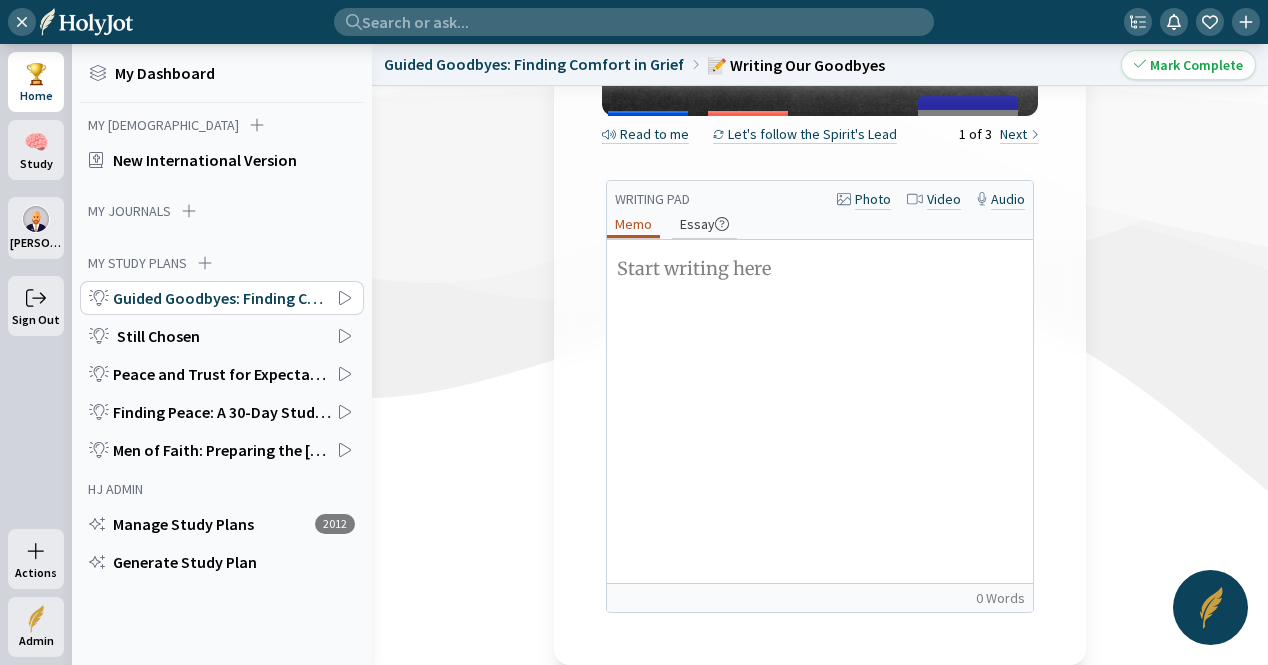 scroll, scrollTop: 386, scrollLeft: 0, axis: vertical 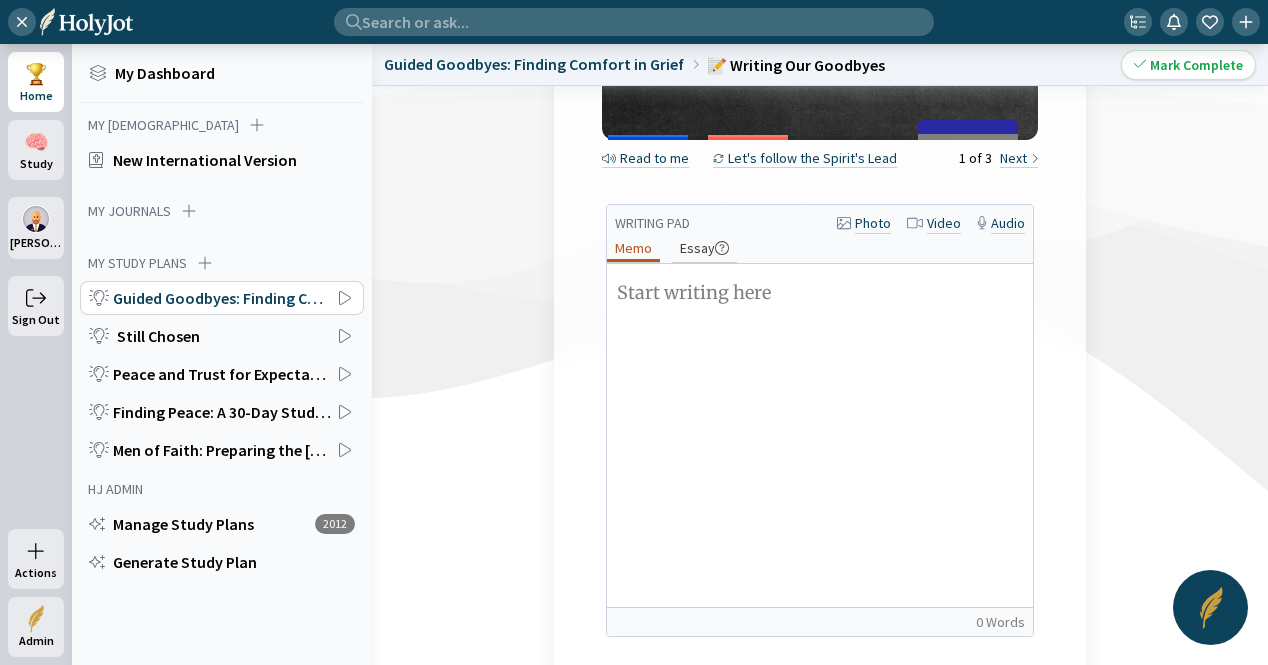 click at bounding box center (820, 293) 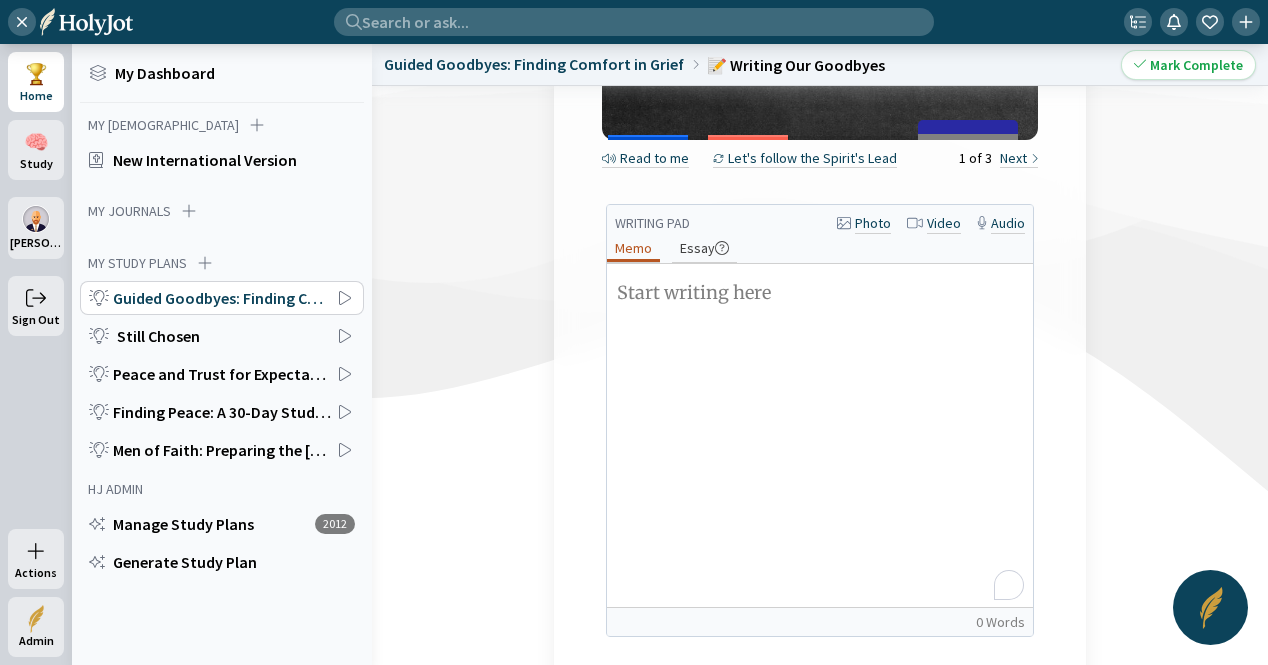 click on "🏆" 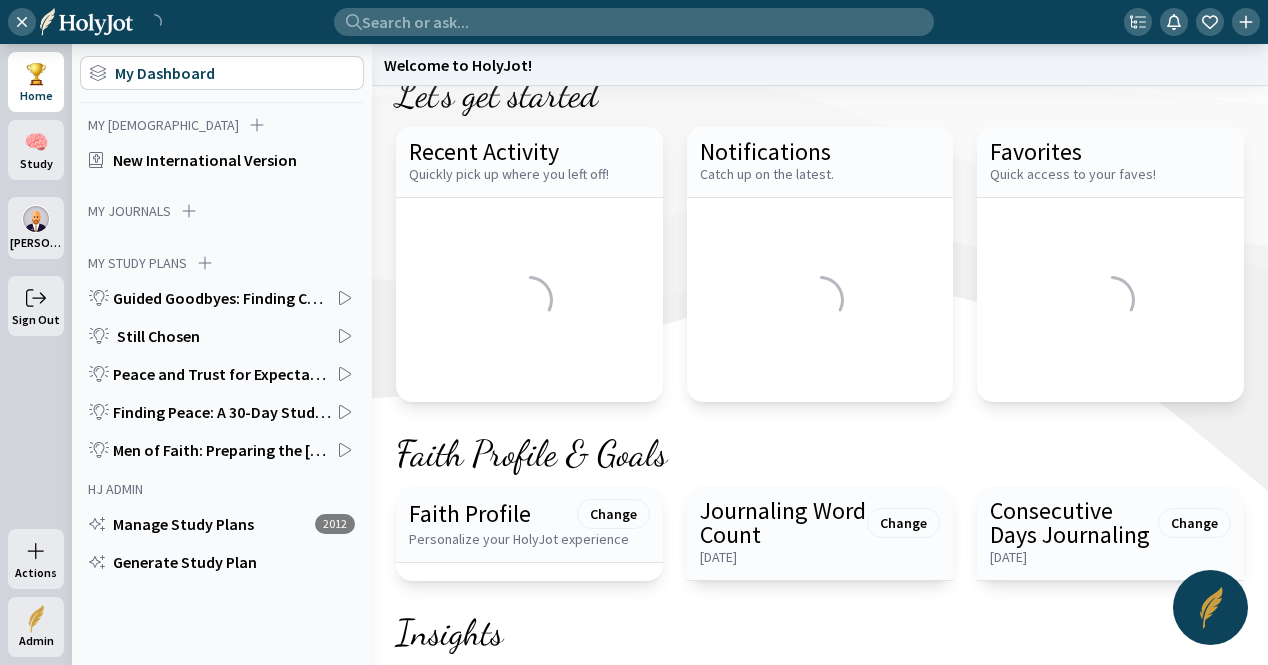 scroll, scrollTop: 0, scrollLeft: 0, axis: both 